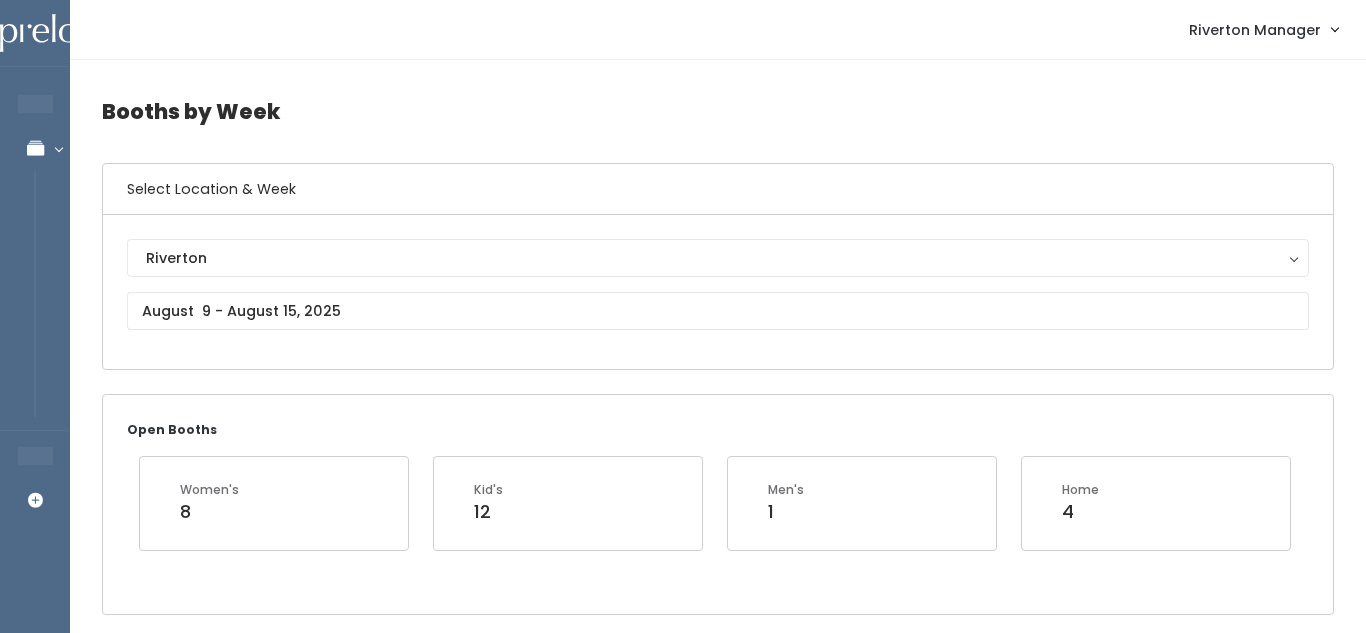scroll, scrollTop: 3866, scrollLeft: 0, axis: vertical 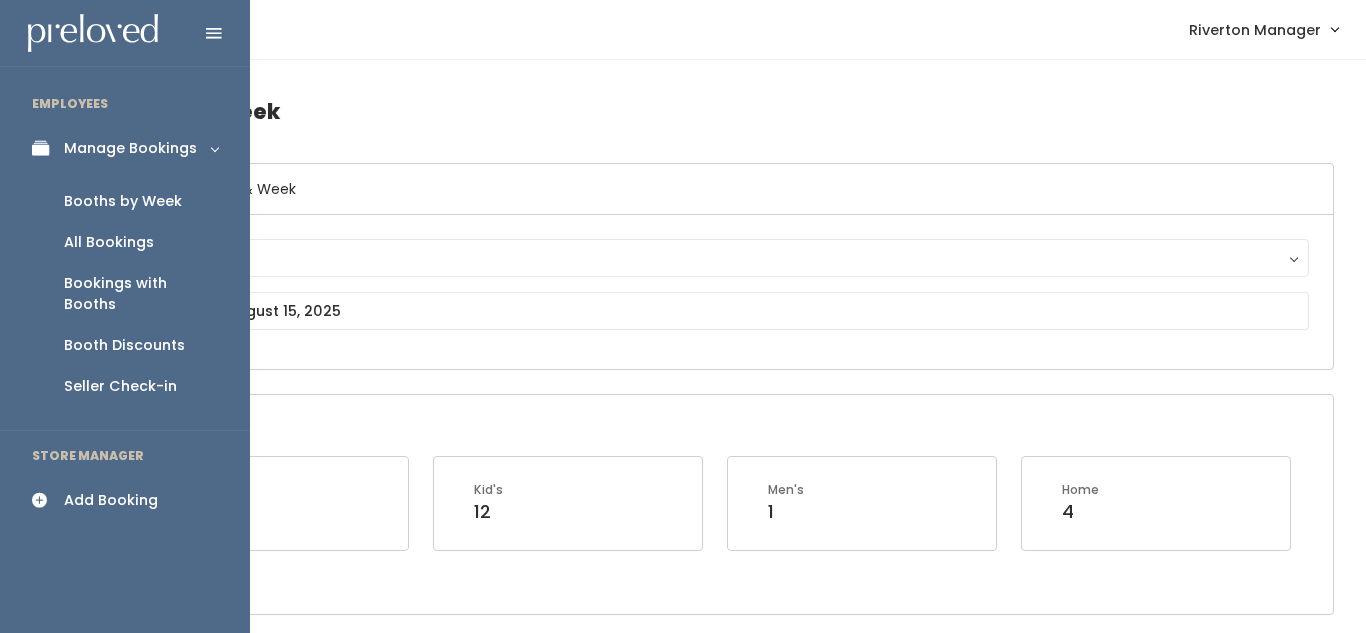 click on "Add Booking" at bounding box center (125, 500) 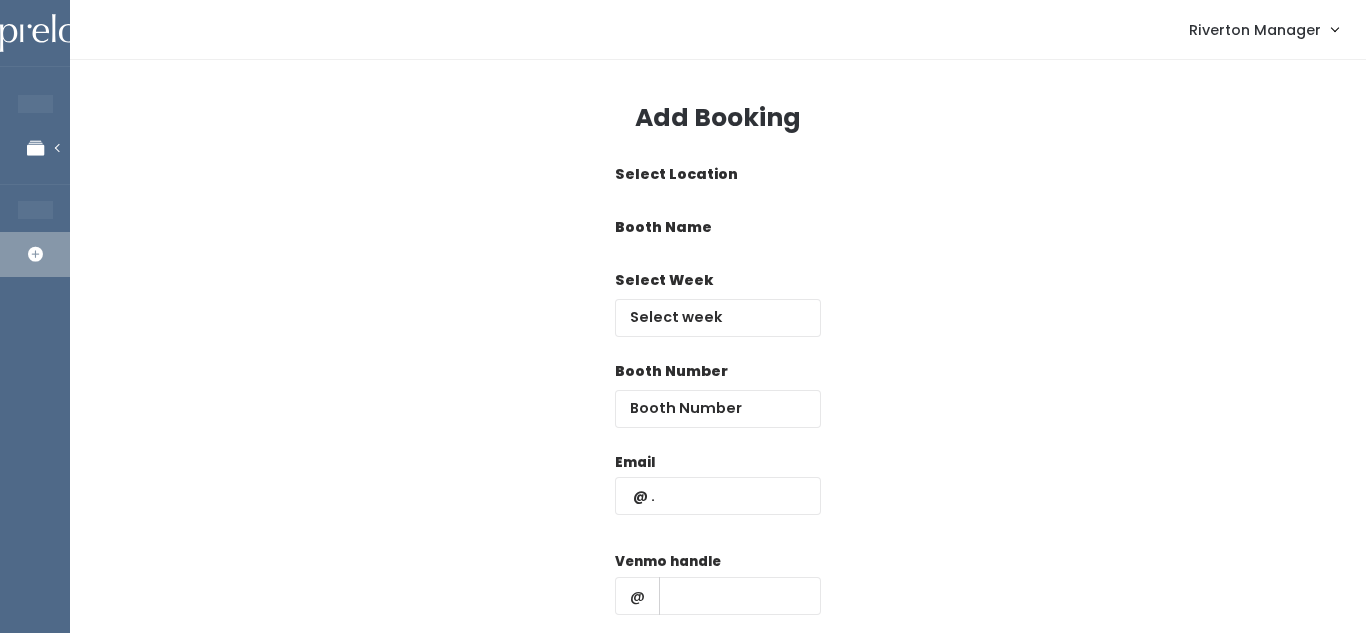 scroll, scrollTop: 0, scrollLeft: 0, axis: both 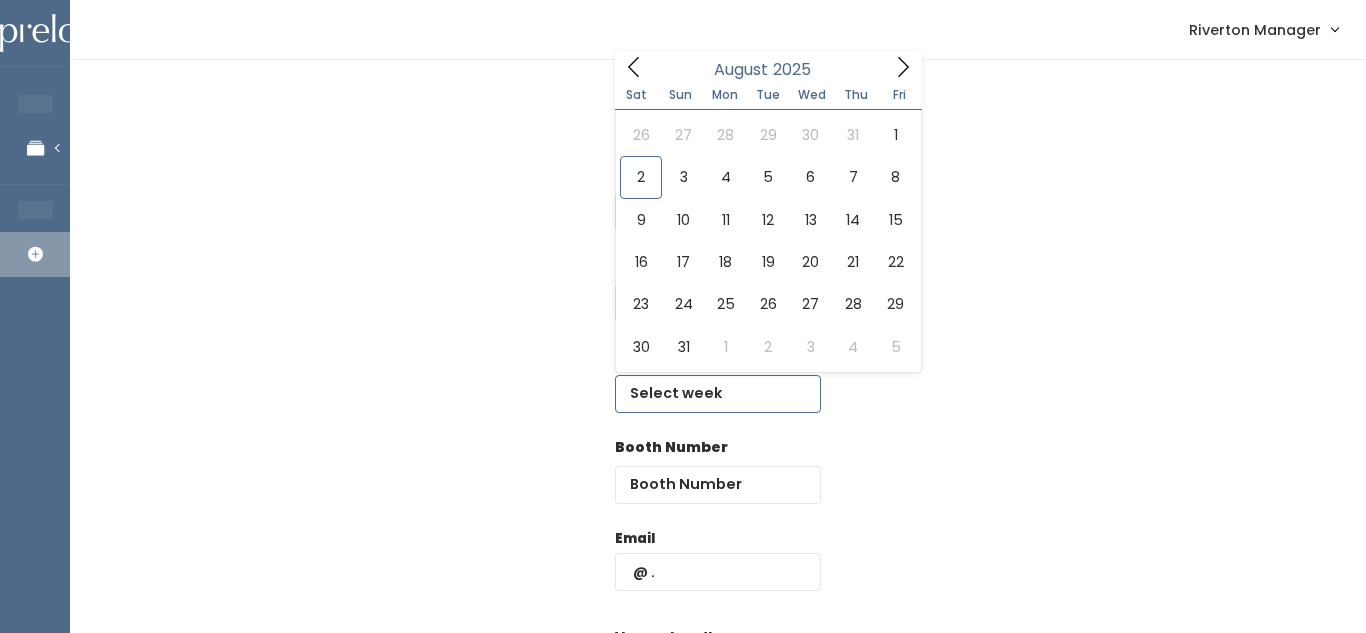 click at bounding box center (718, 394) 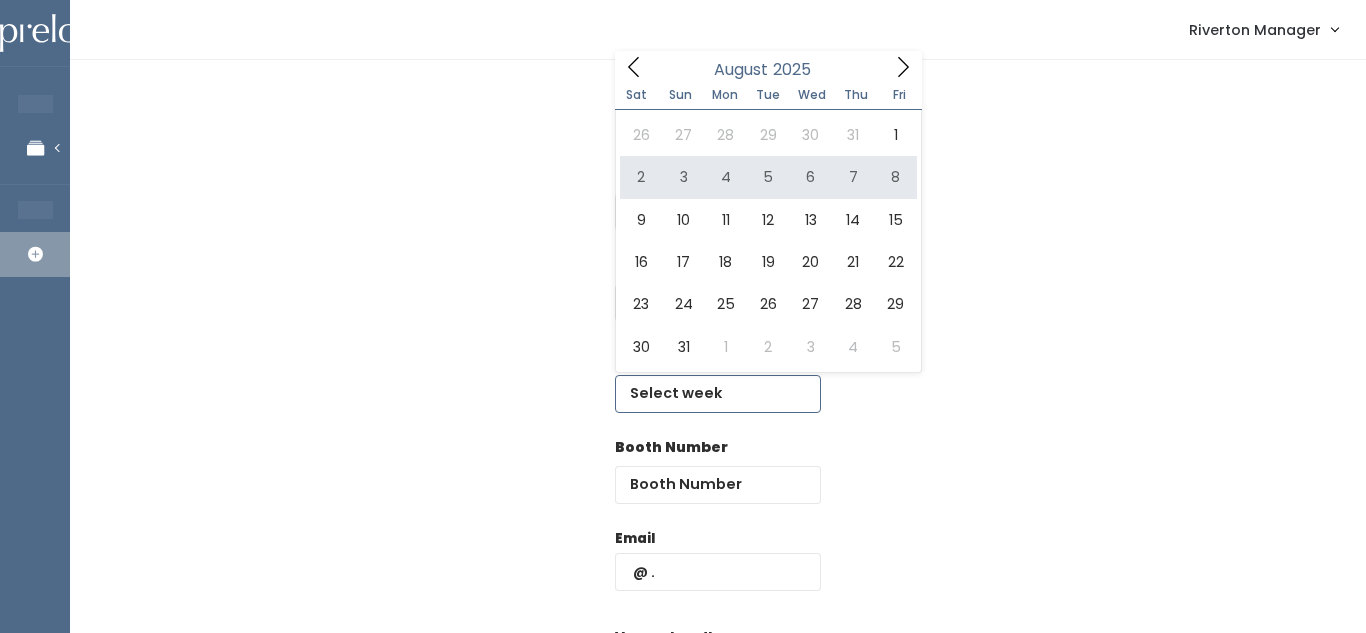 type on "August 2 to August 8" 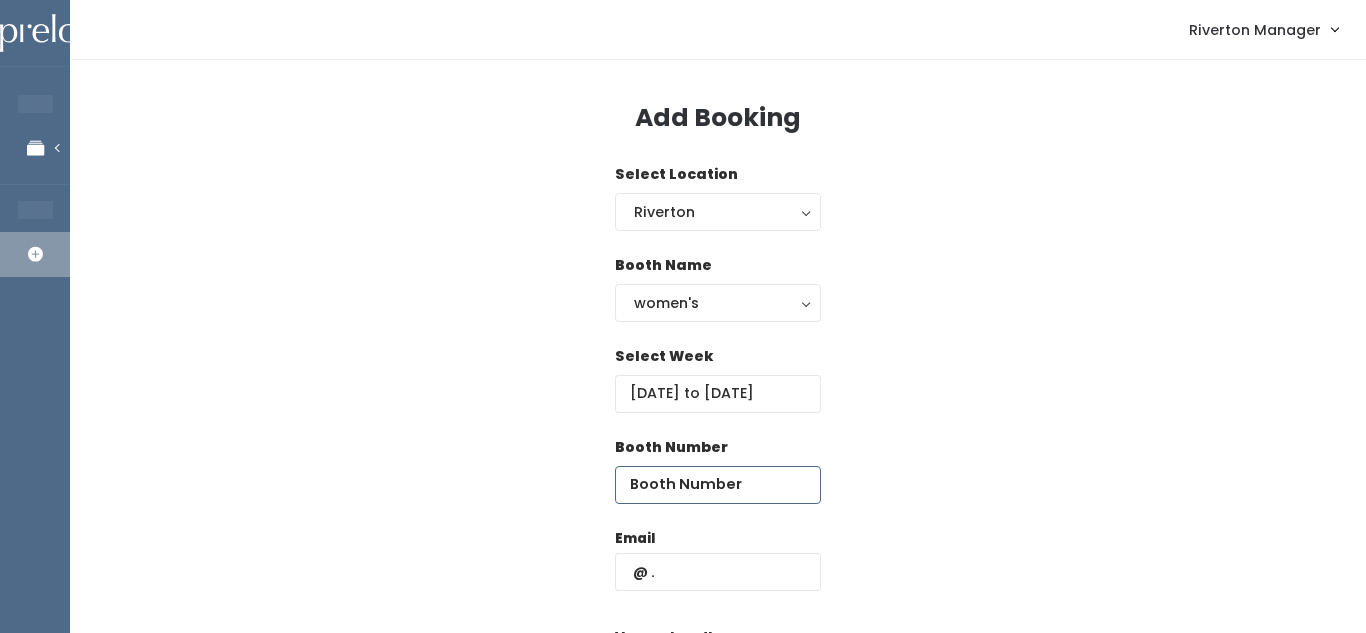 click at bounding box center (718, 485) 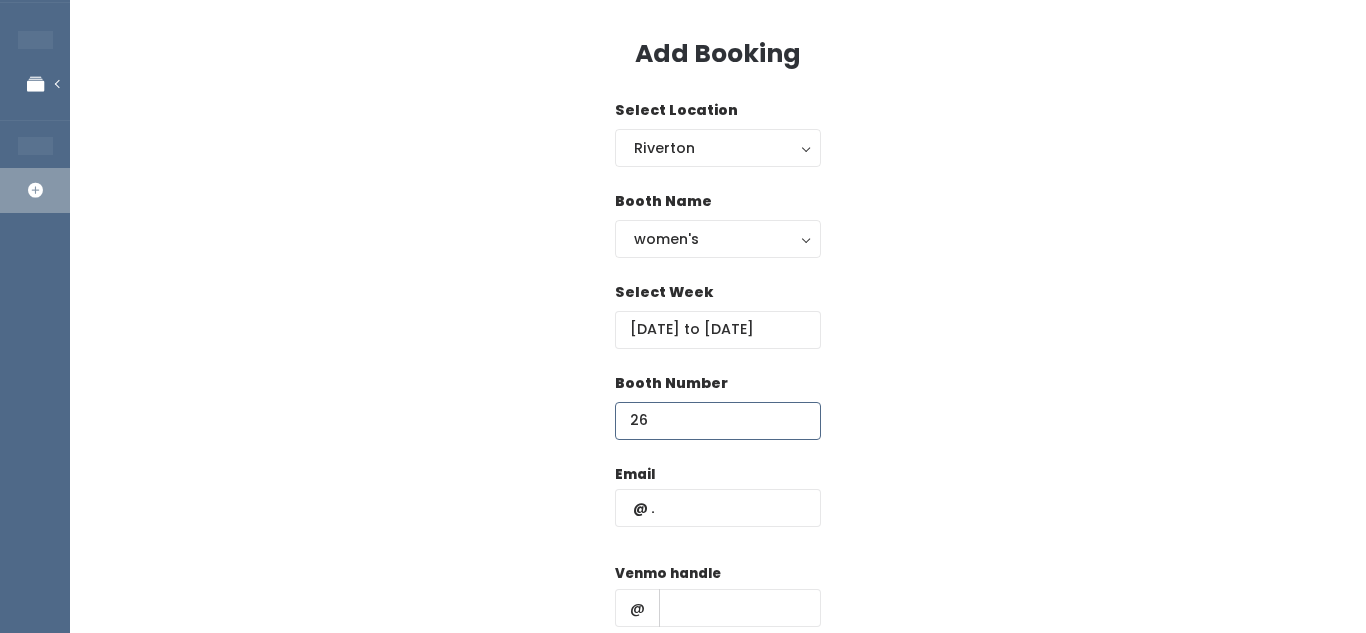 scroll, scrollTop: 66, scrollLeft: 0, axis: vertical 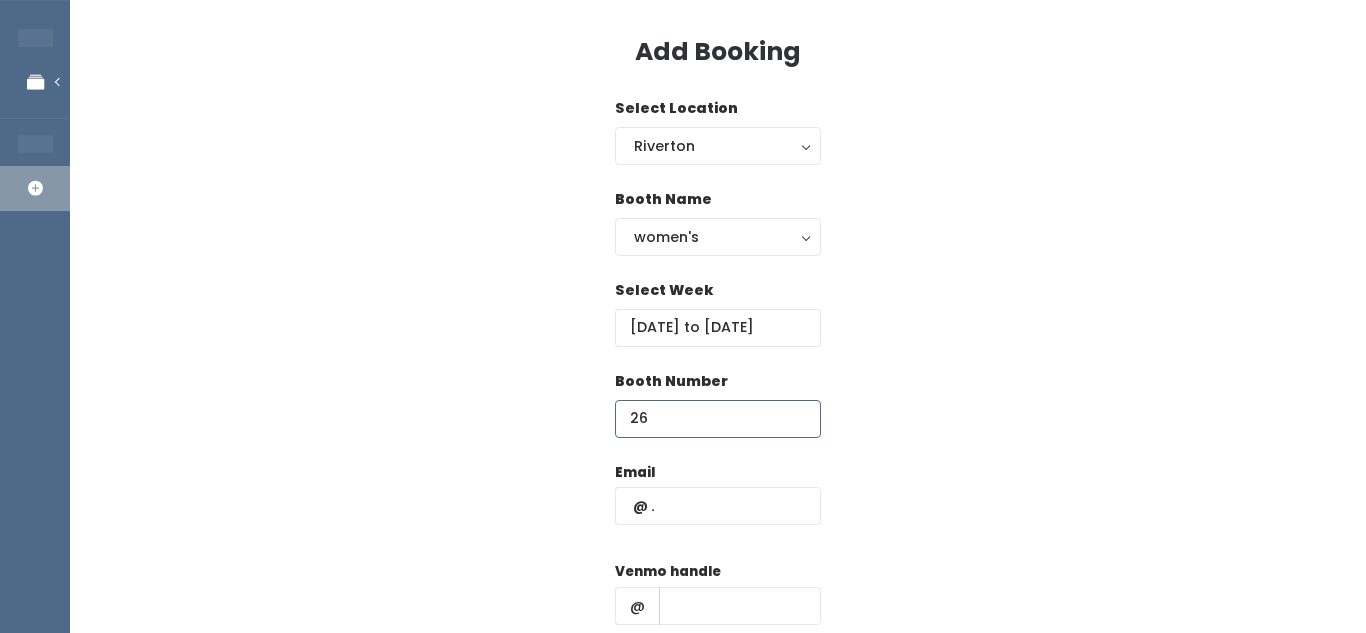 type on "26" 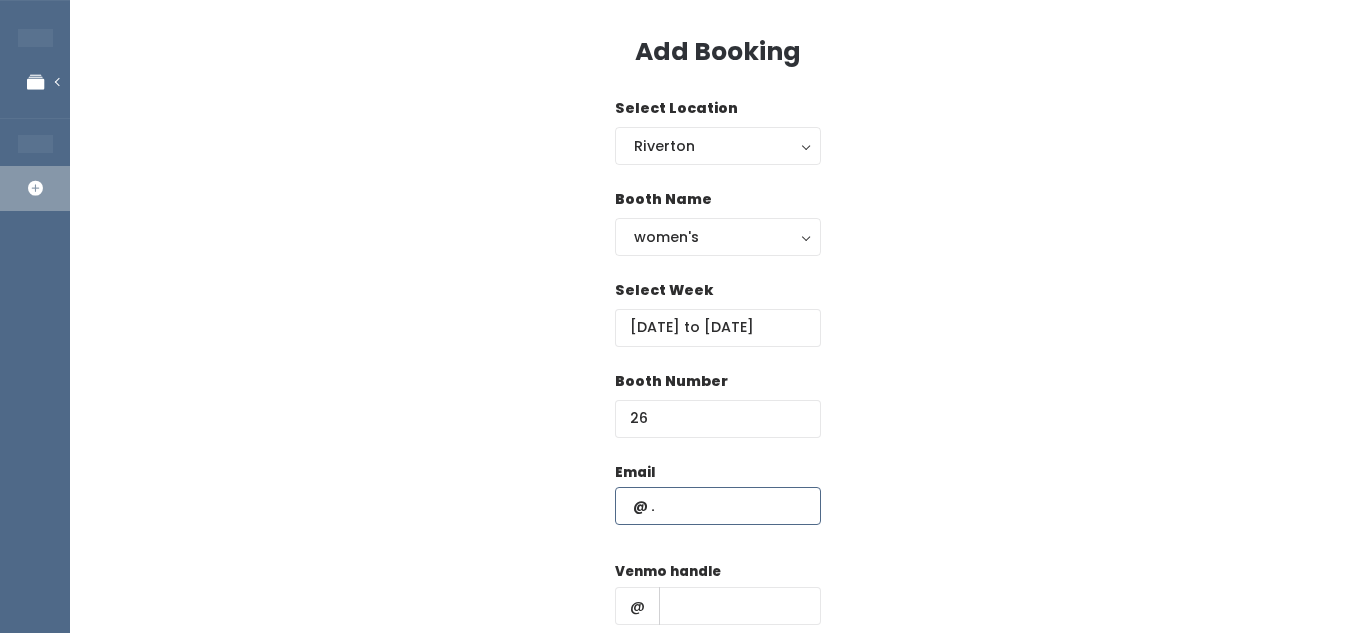 click at bounding box center [718, 506] 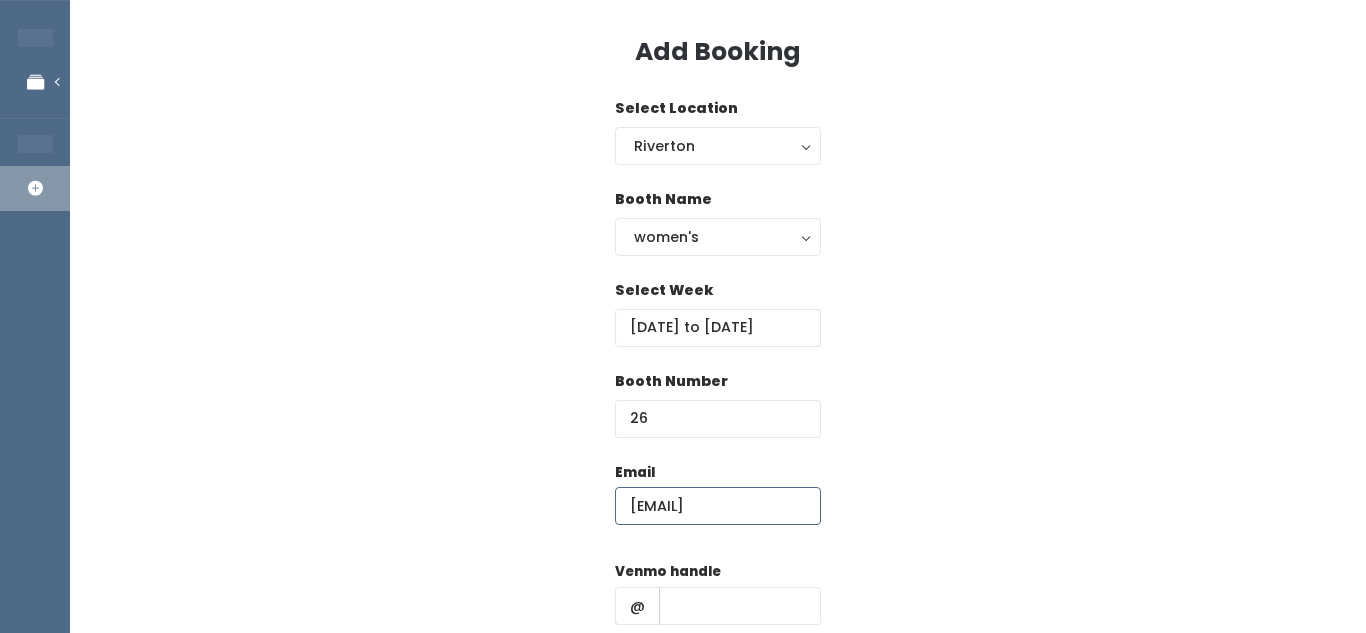 scroll, scrollTop: 0, scrollLeft: 2, axis: horizontal 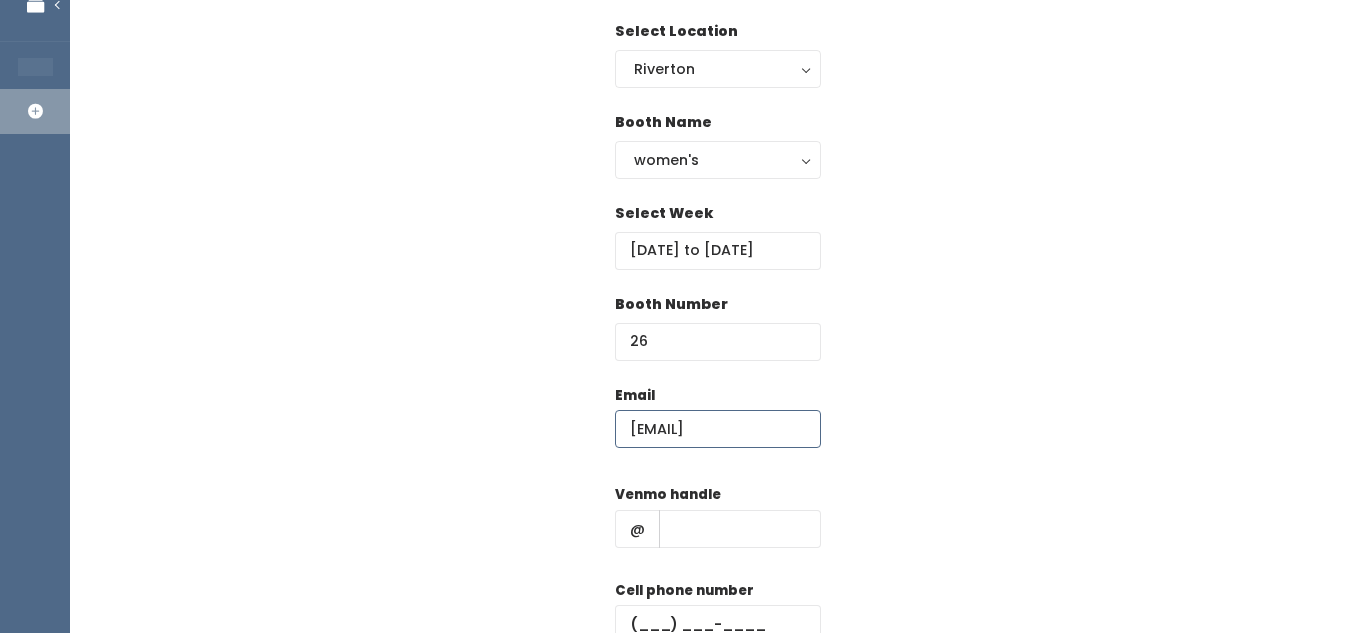 type on "sharikirkham@[example.com]" 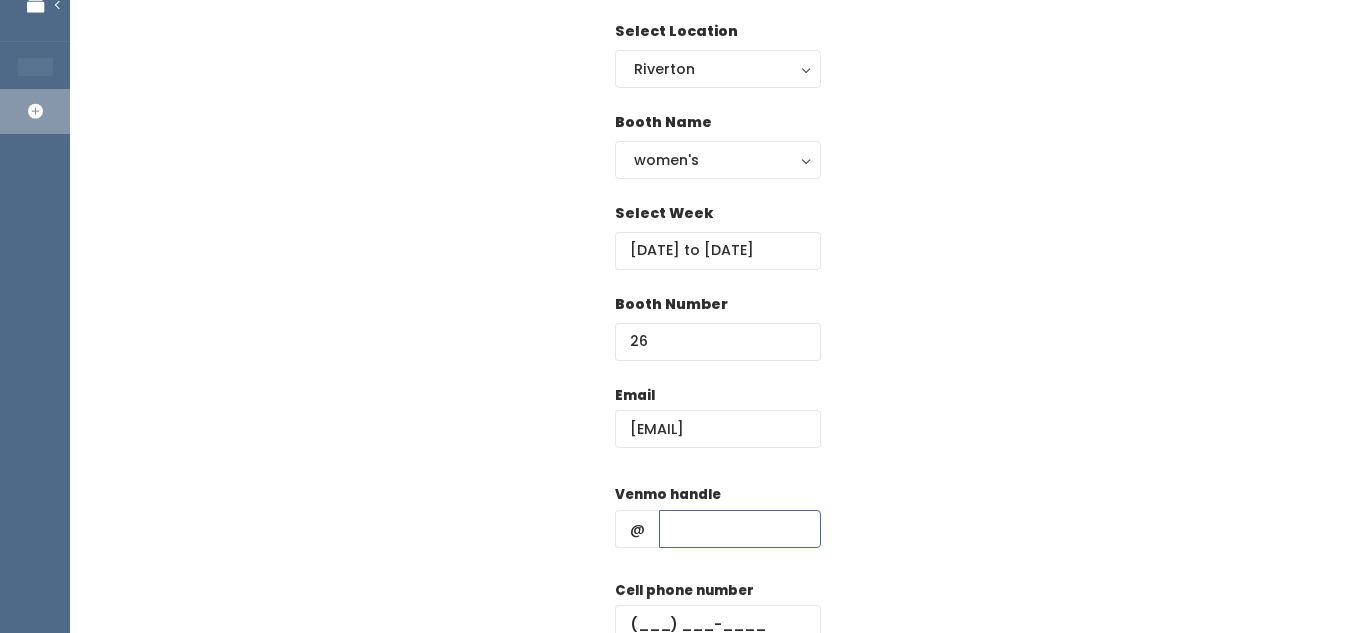 click at bounding box center [740, 529] 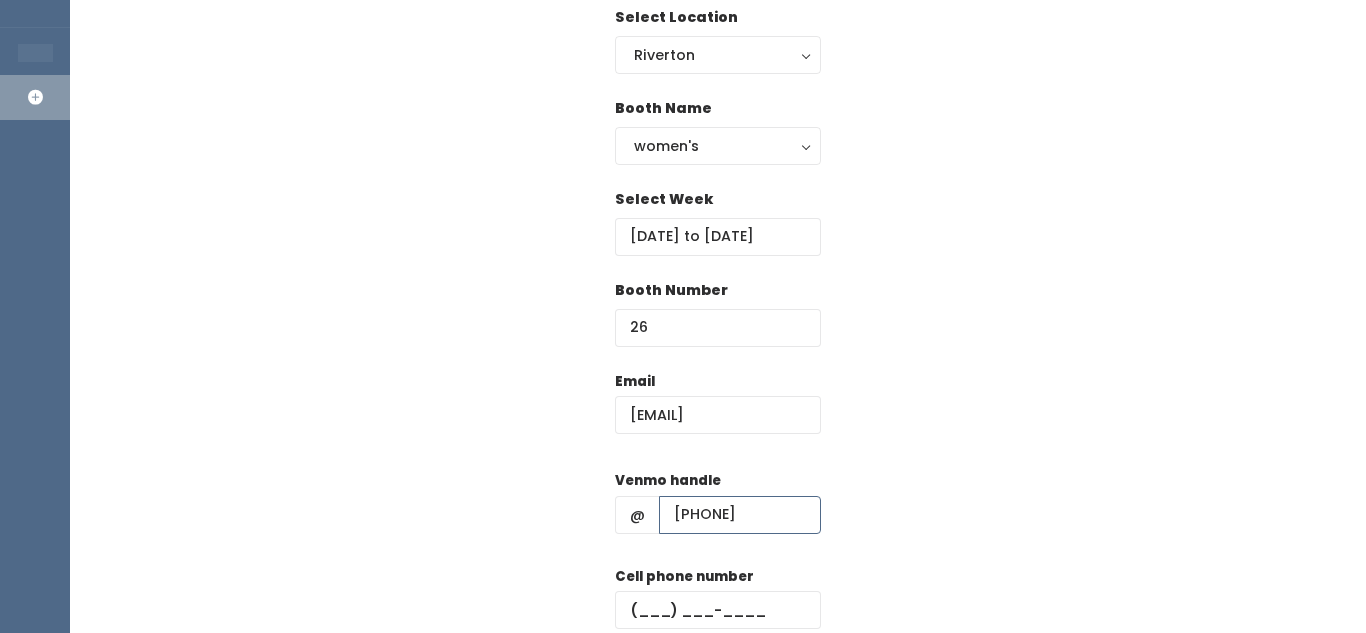 scroll, scrollTop: 159, scrollLeft: 0, axis: vertical 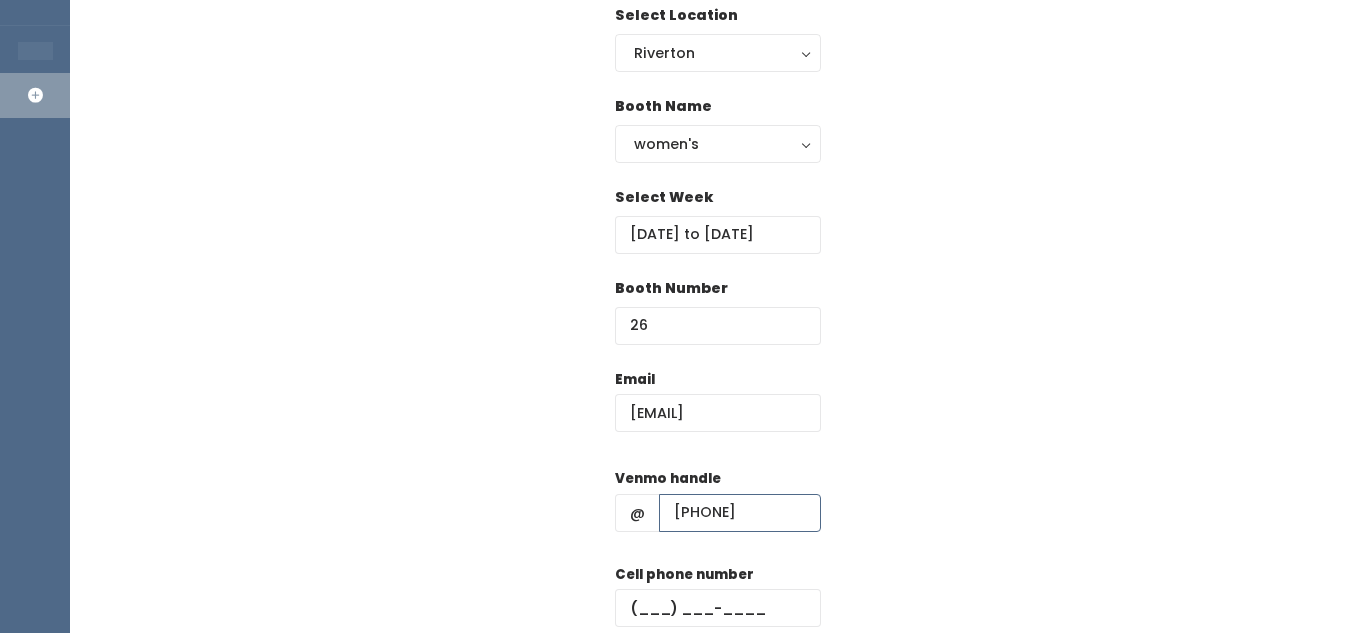 drag, startPoint x: 769, startPoint y: 520, endPoint x: 674, endPoint y: 503, distance: 96.50906 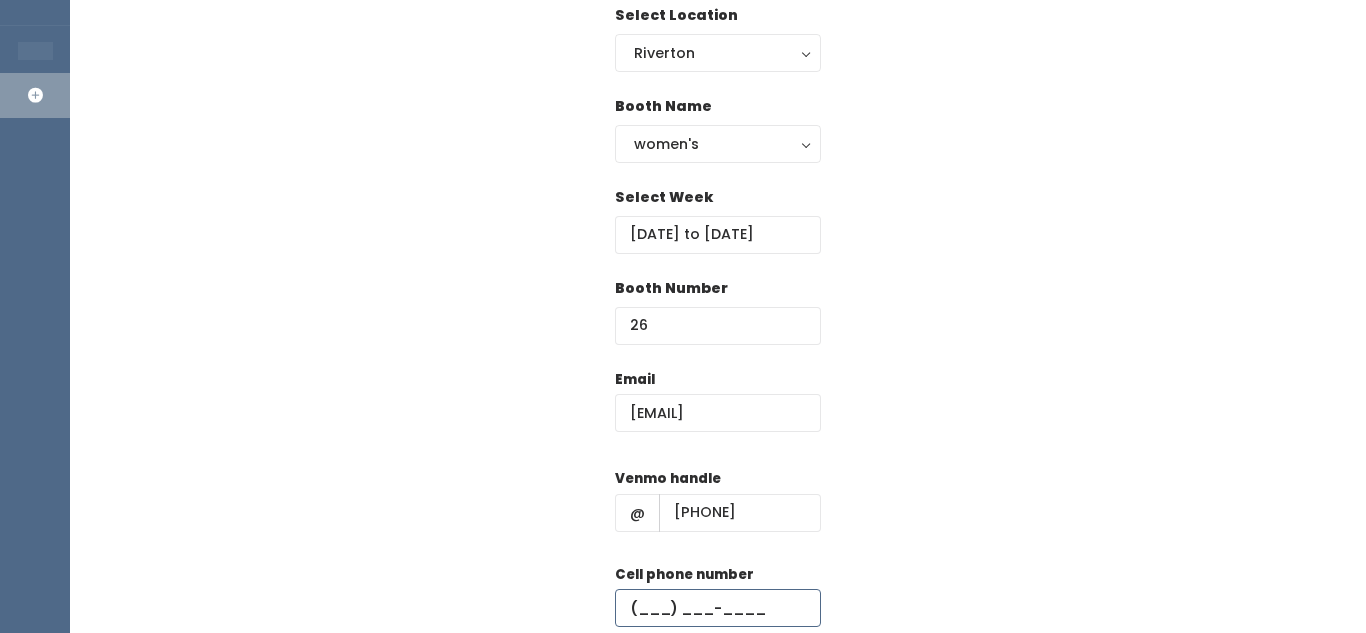 click at bounding box center (718, 608) 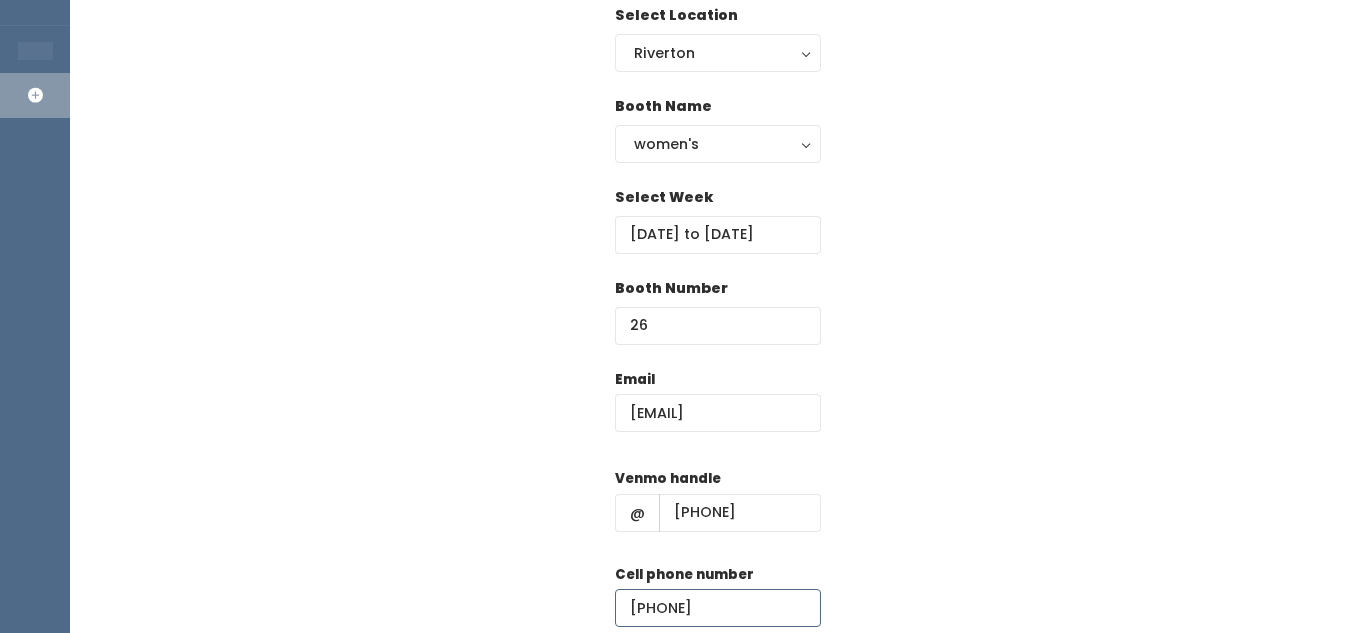 type on "[PHONE]" 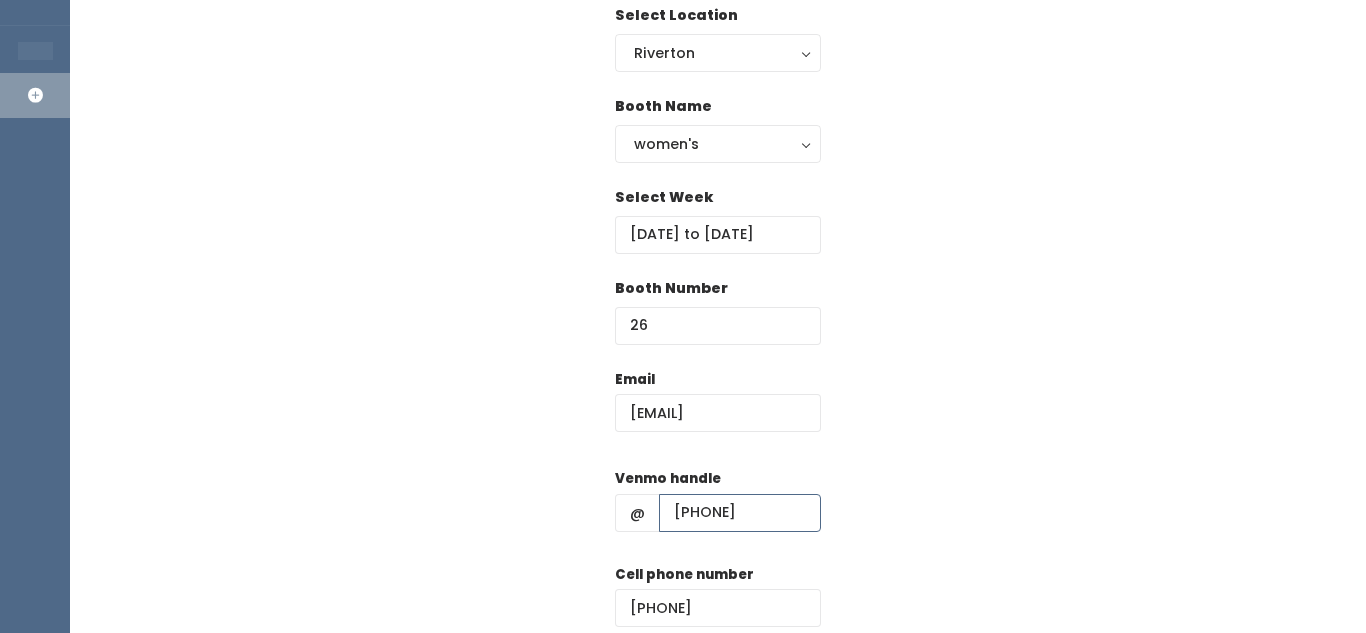 click on "4802724237" at bounding box center [740, 513] 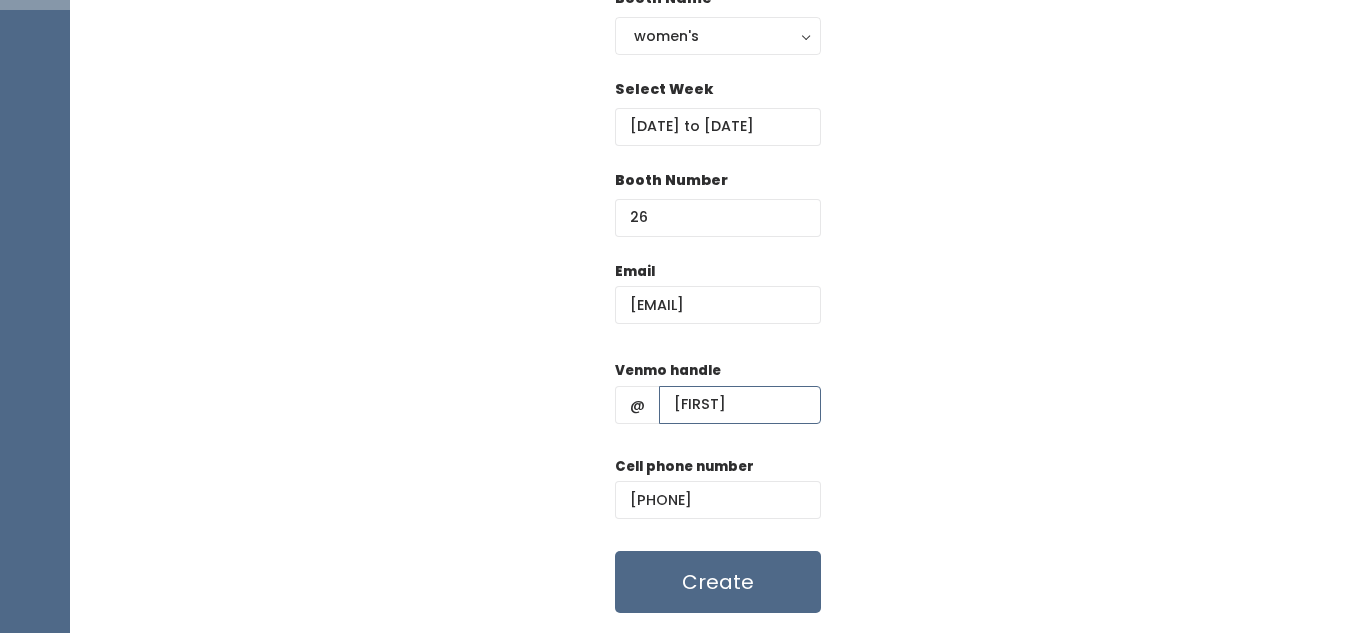 scroll, scrollTop: 268, scrollLeft: 0, axis: vertical 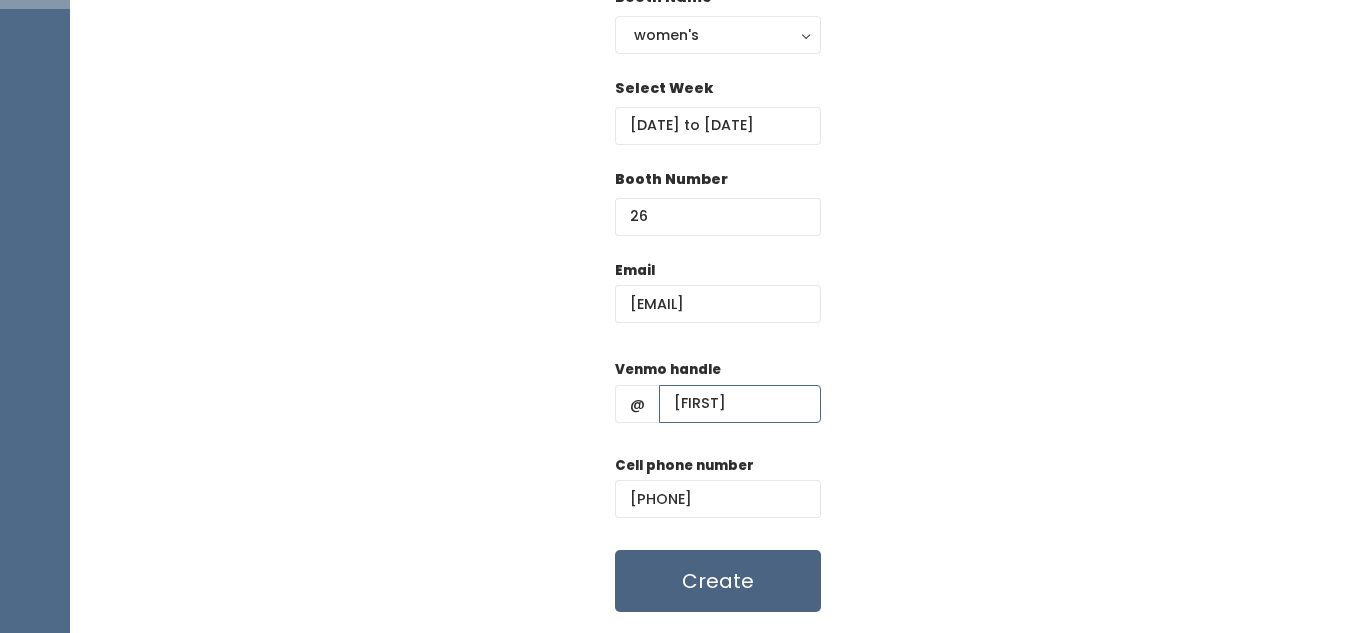 type on "[FIRST]-[LAST]" 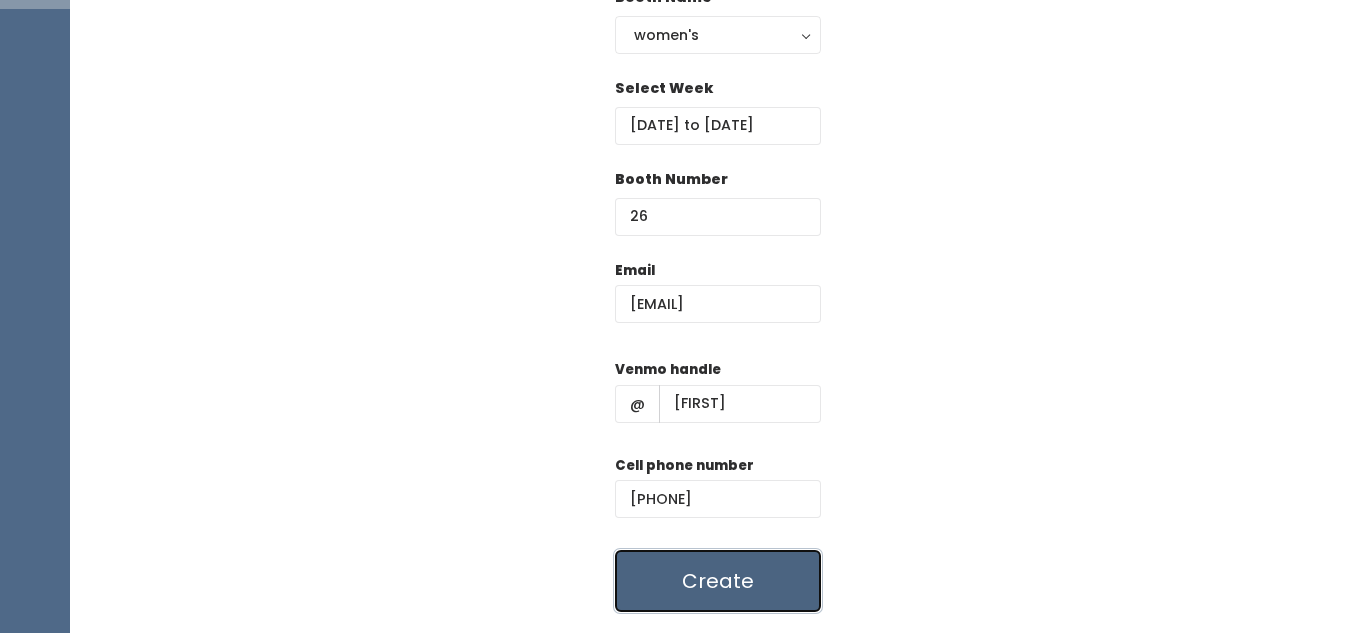 click on "Create" at bounding box center (718, 581) 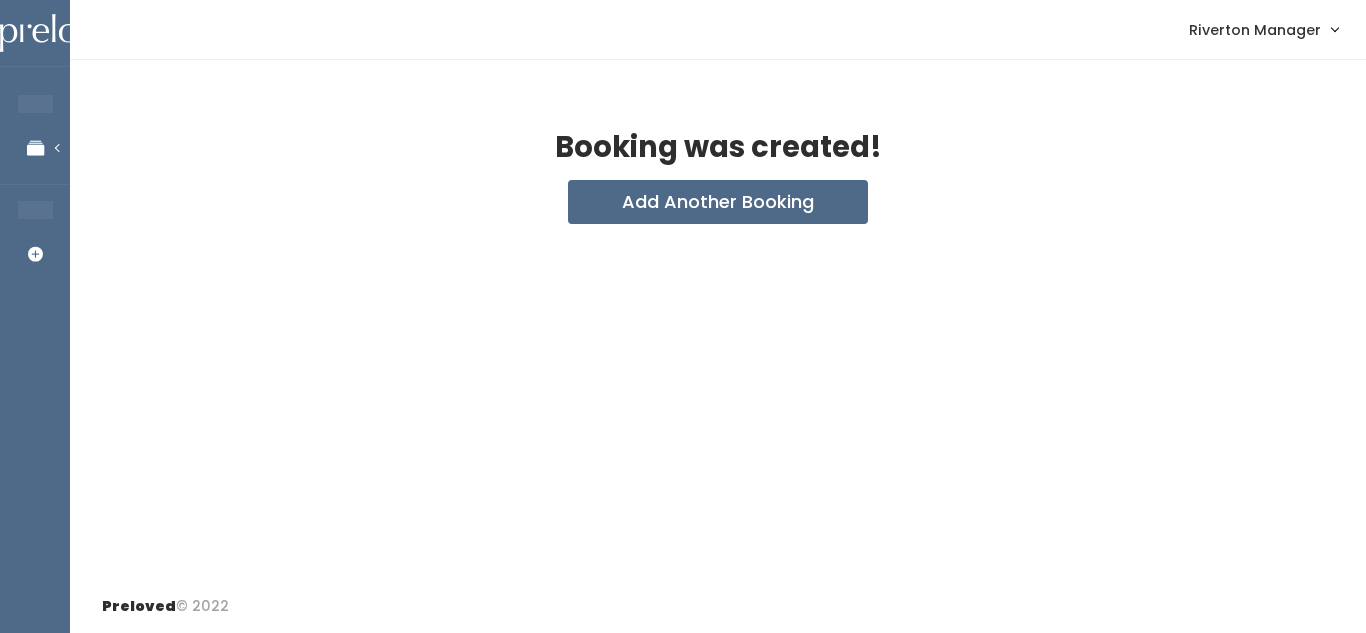 scroll, scrollTop: 0, scrollLeft: 0, axis: both 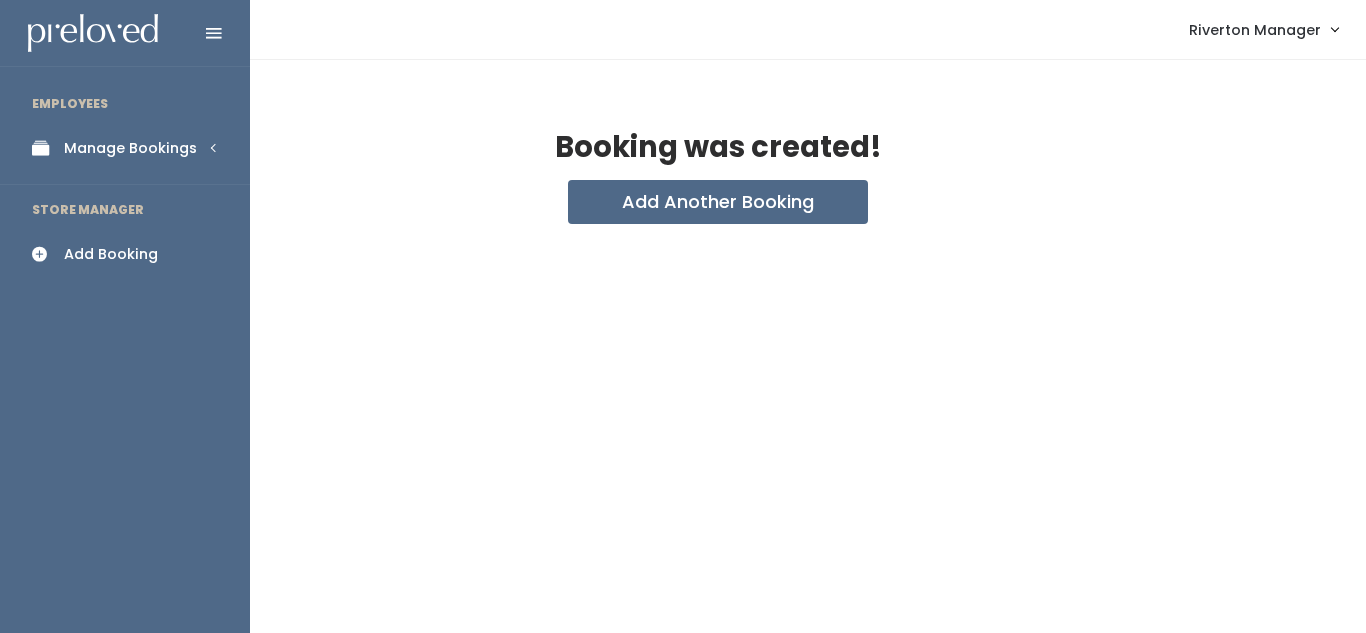 click at bounding box center (46, 148) 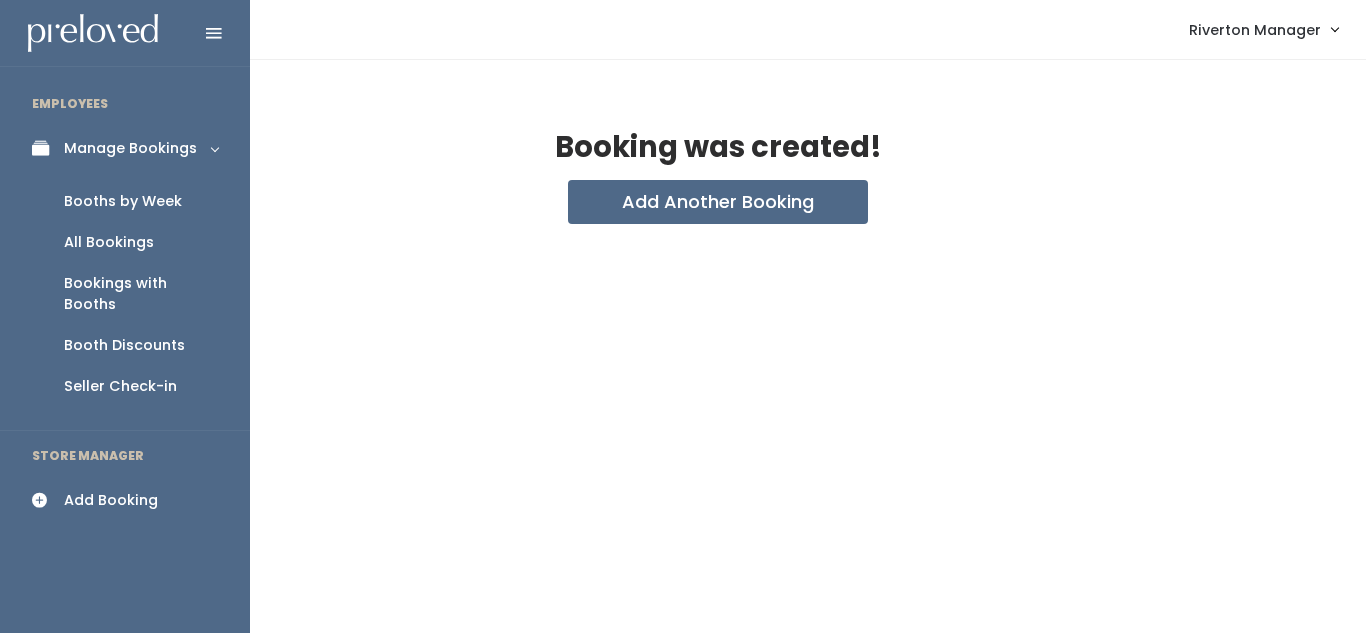 click on "Booths by Week" at bounding box center (123, 201) 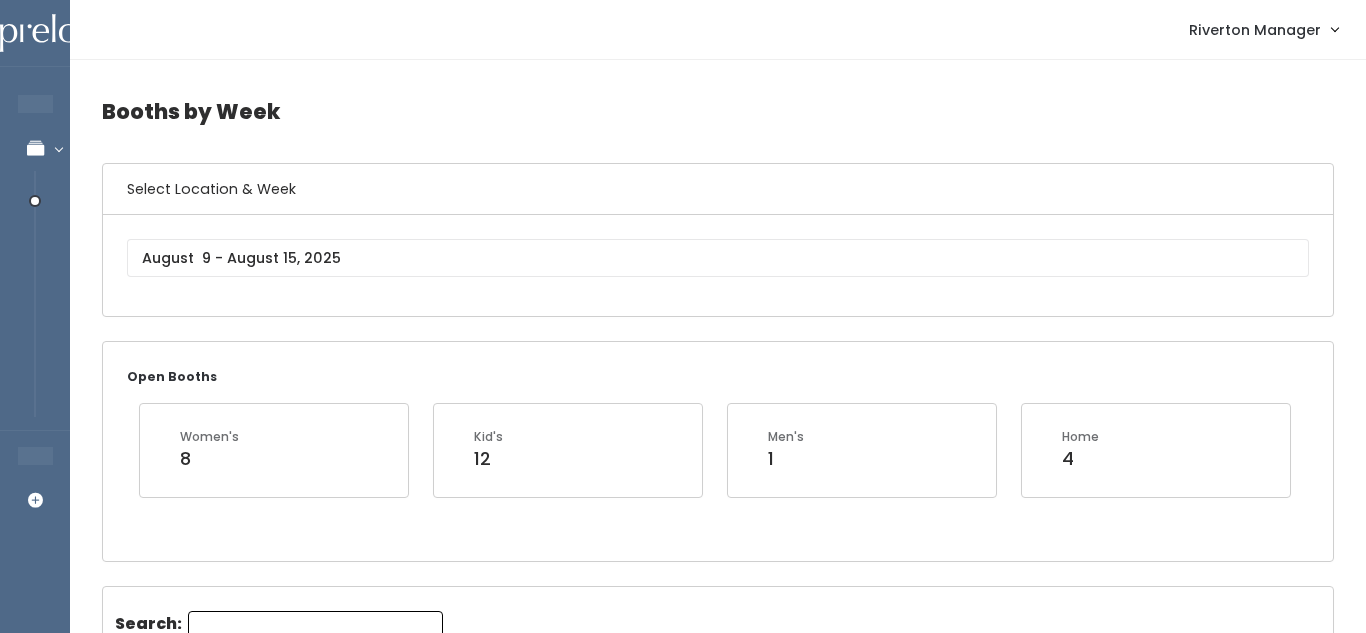 scroll, scrollTop: 0, scrollLeft: 0, axis: both 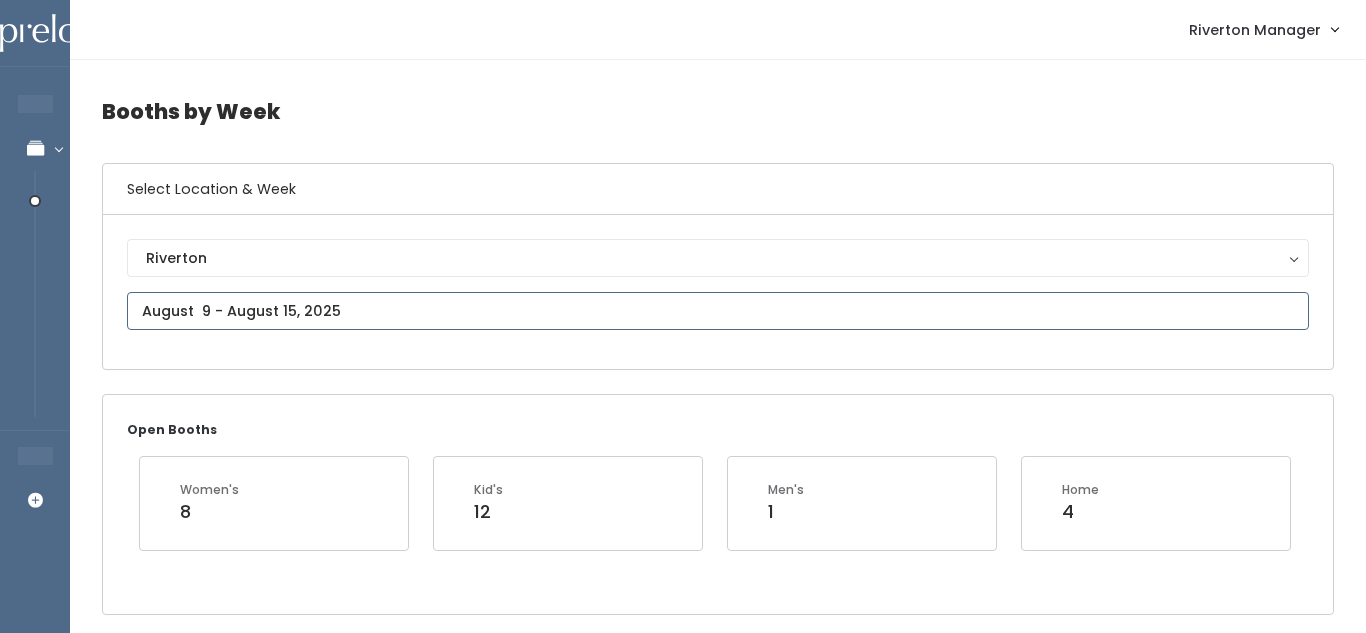 click at bounding box center (718, 311) 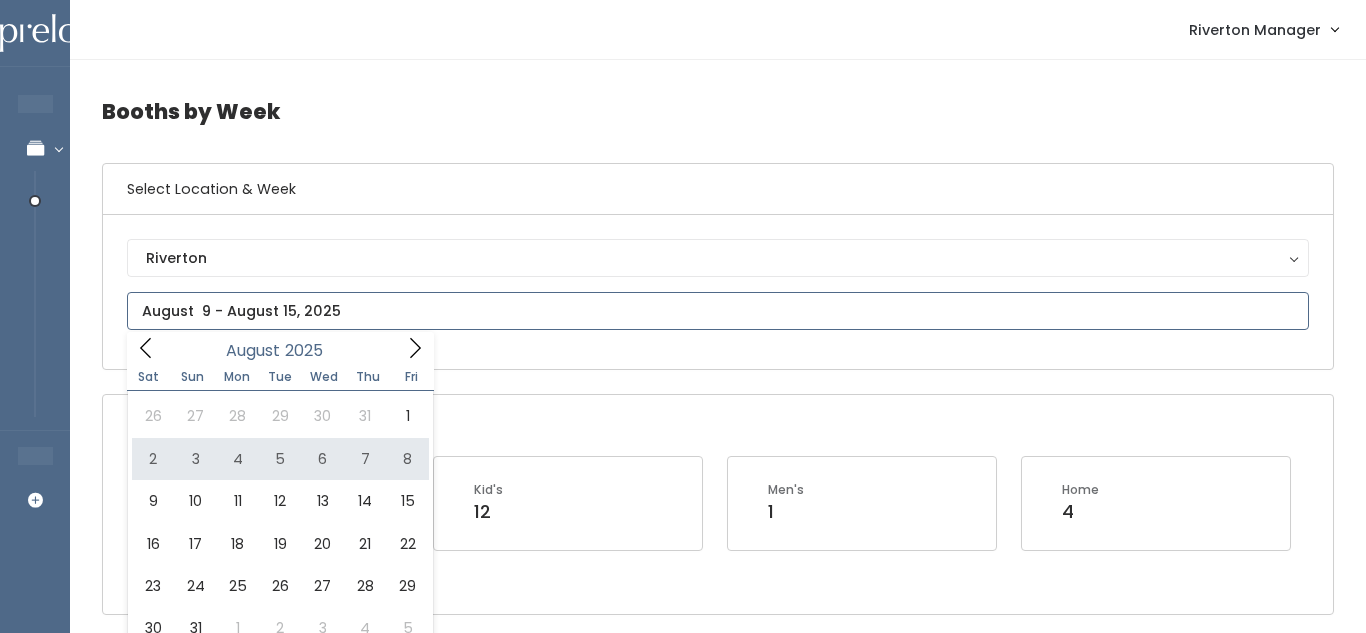 type on "August 2 to August 8" 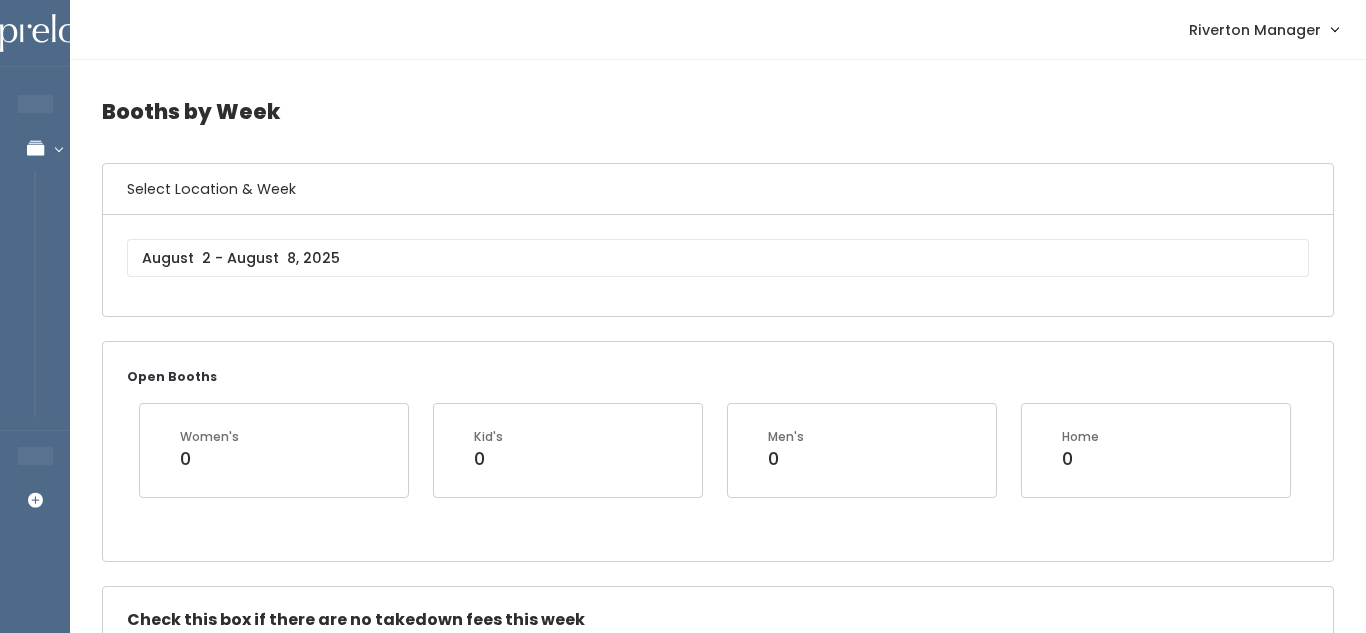 scroll, scrollTop: 0, scrollLeft: 0, axis: both 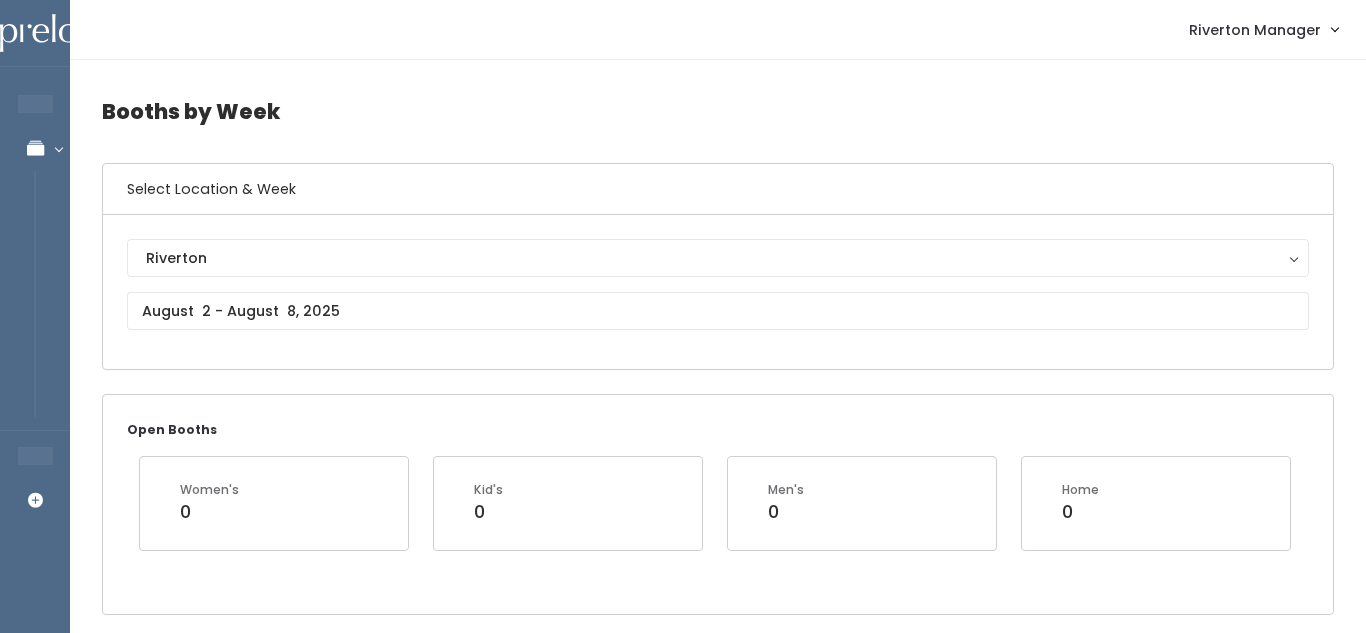 click on "Men's
0" at bounding box center [862, 503] 